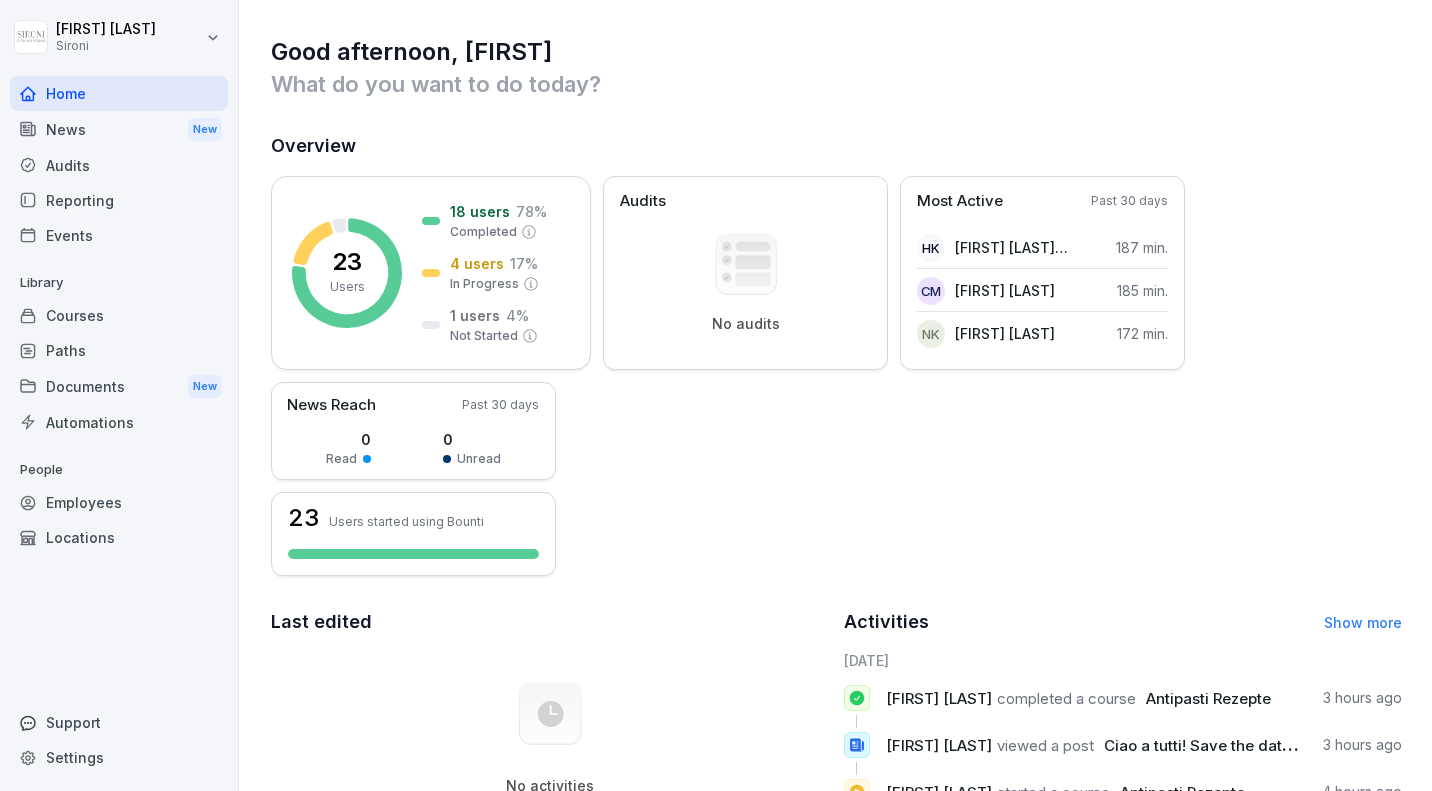 scroll, scrollTop: 0, scrollLeft: 0, axis: both 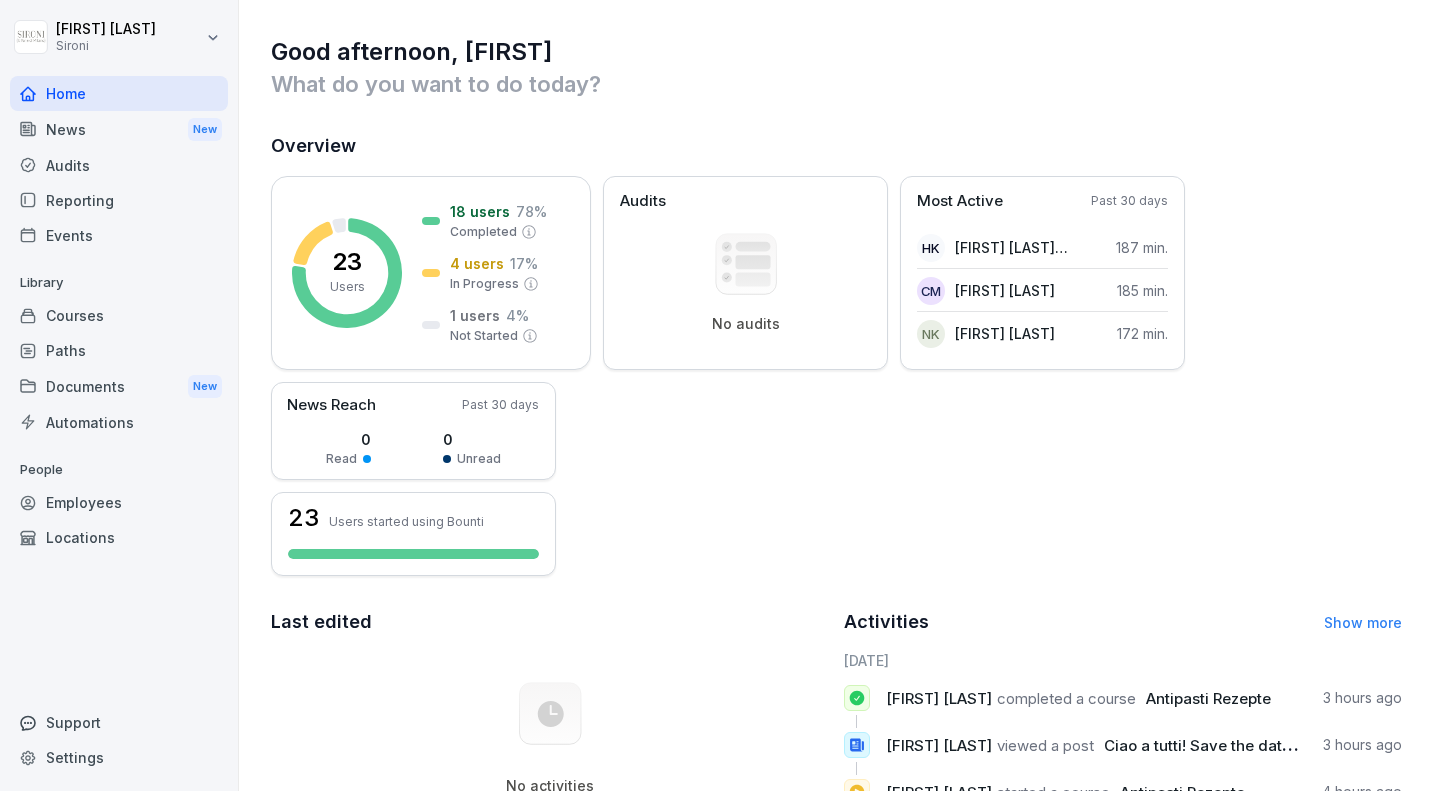 click on "Courses" at bounding box center (119, 315) 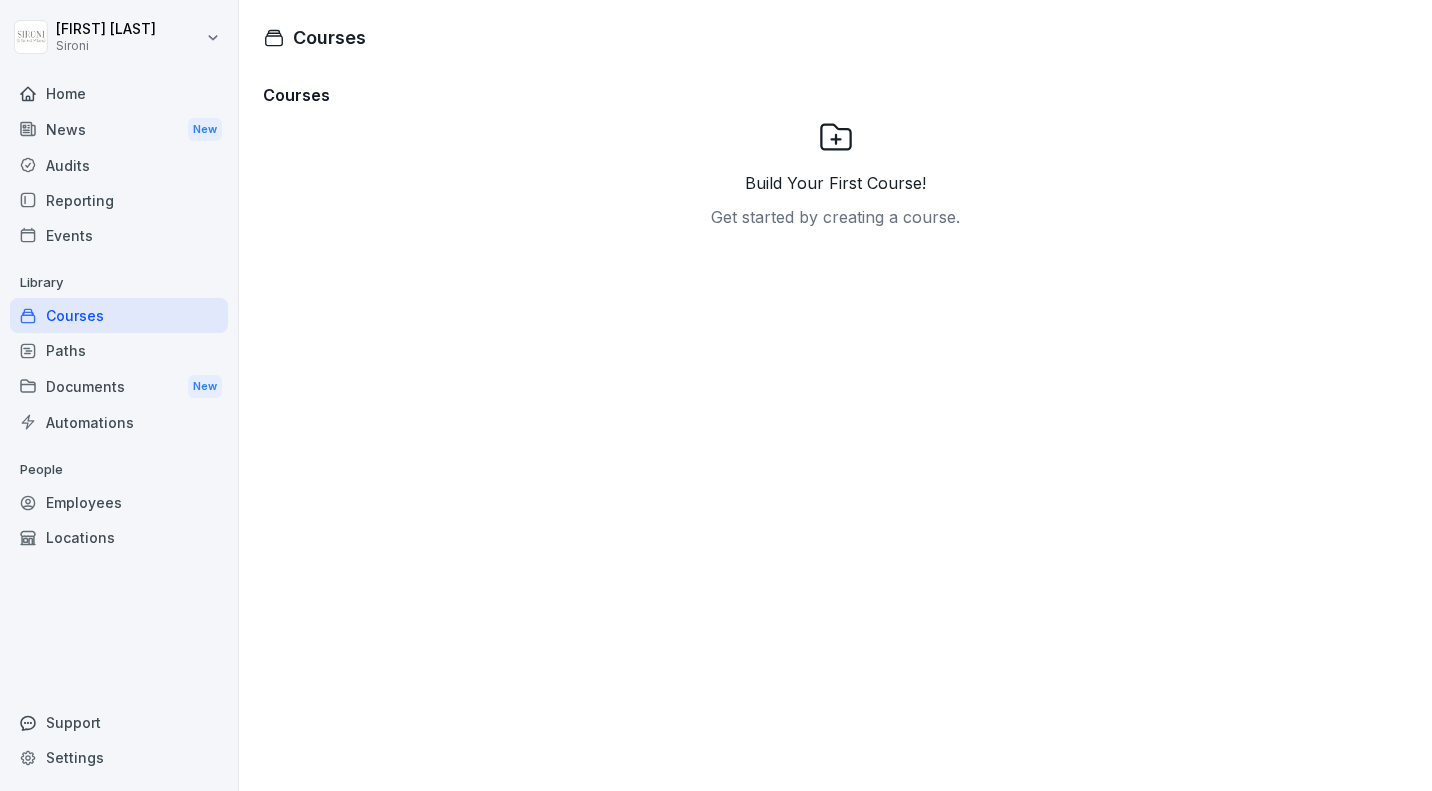 click on "Employees" at bounding box center [119, 502] 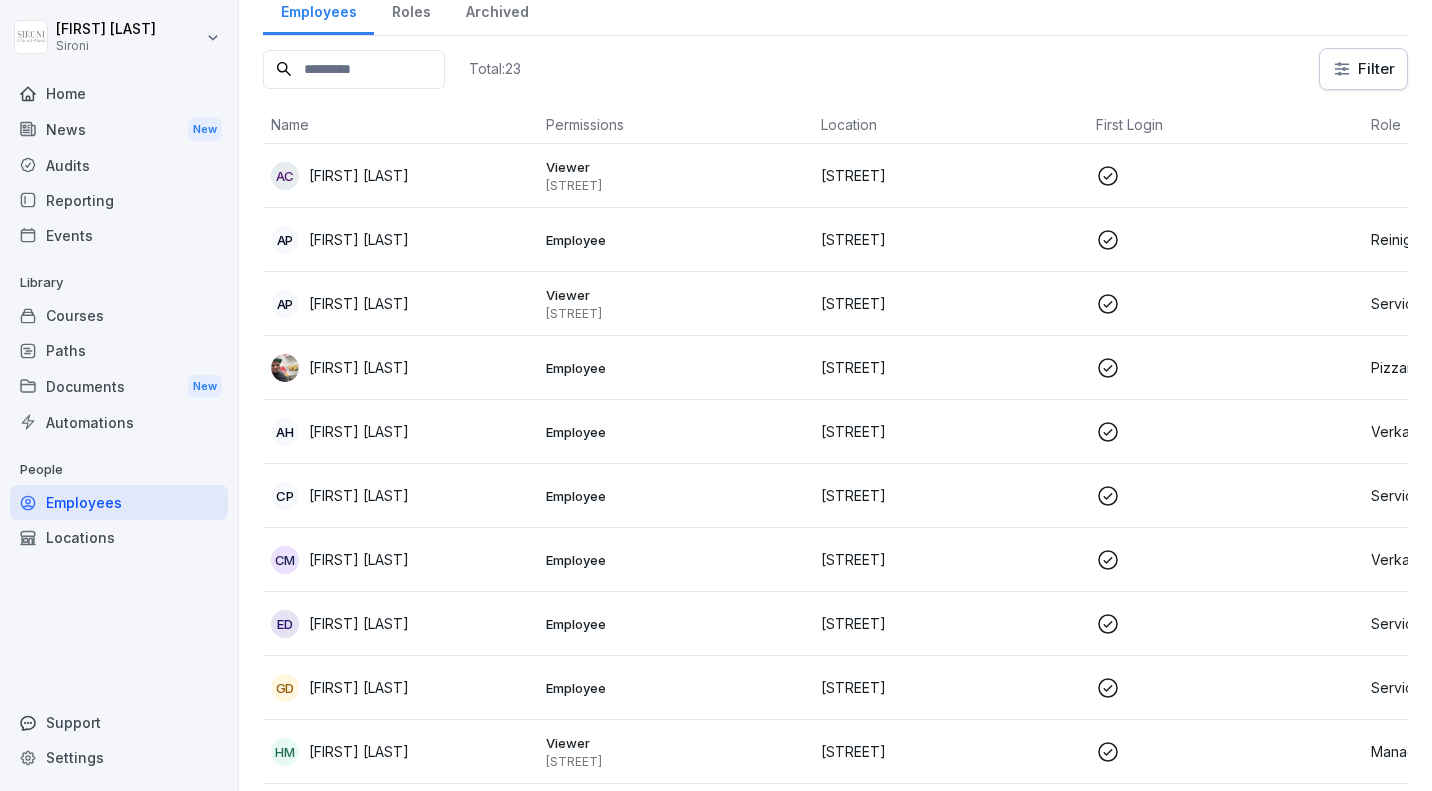 scroll, scrollTop: 83, scrollLeft: 0, axis: vertical 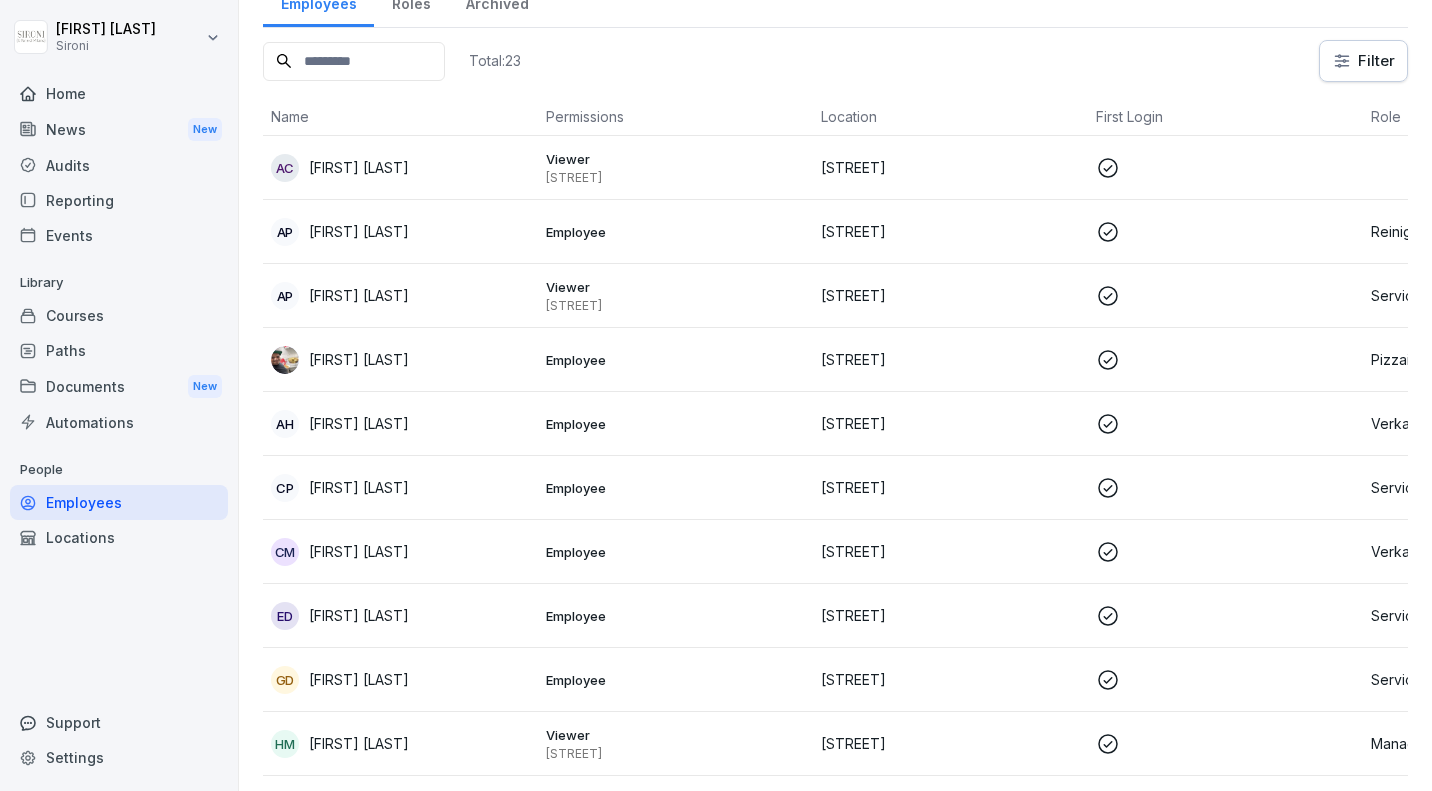 click on "[FIRST] [LAST]" at bounding box center [359, 487] 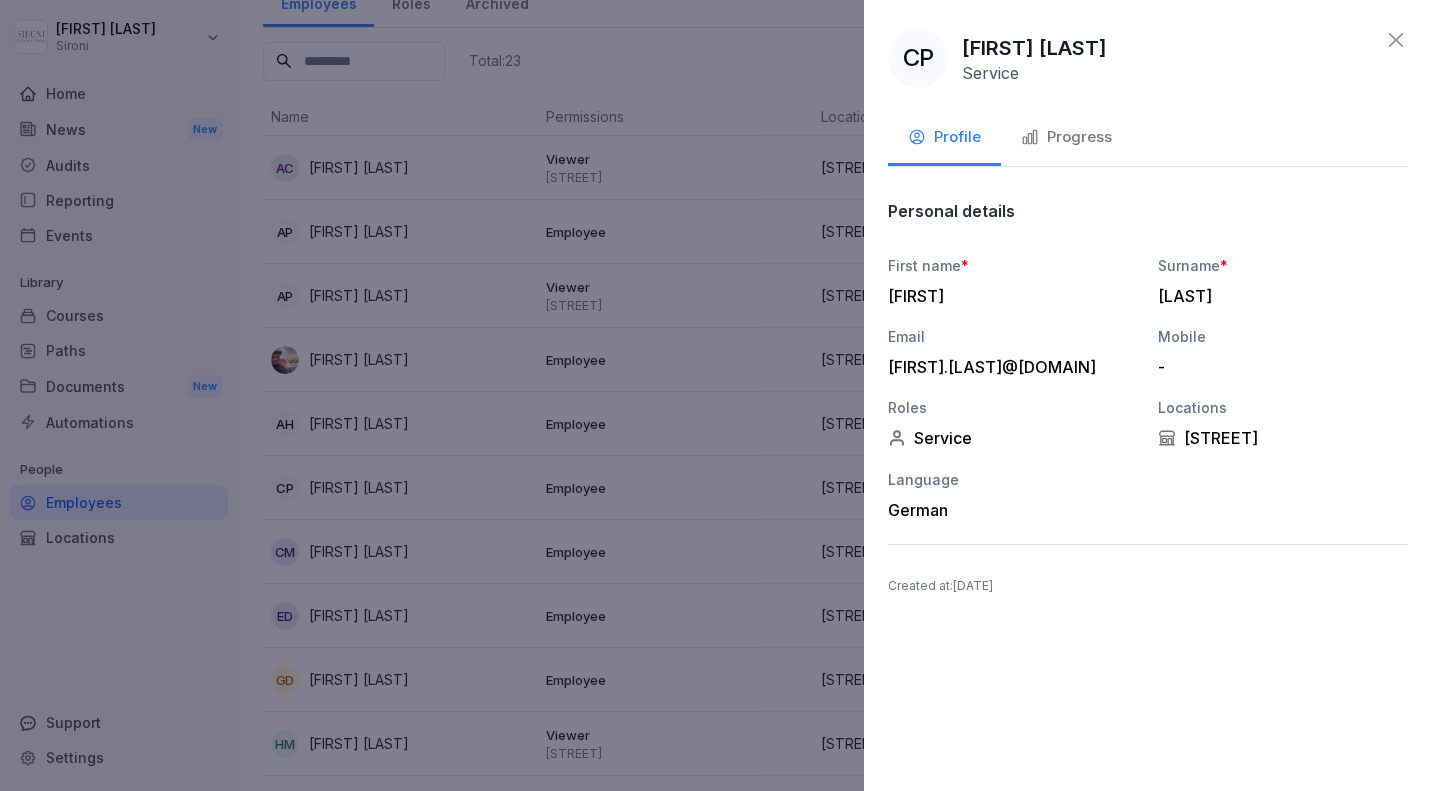 click on "Progress" at bounding box center [1066, 139] 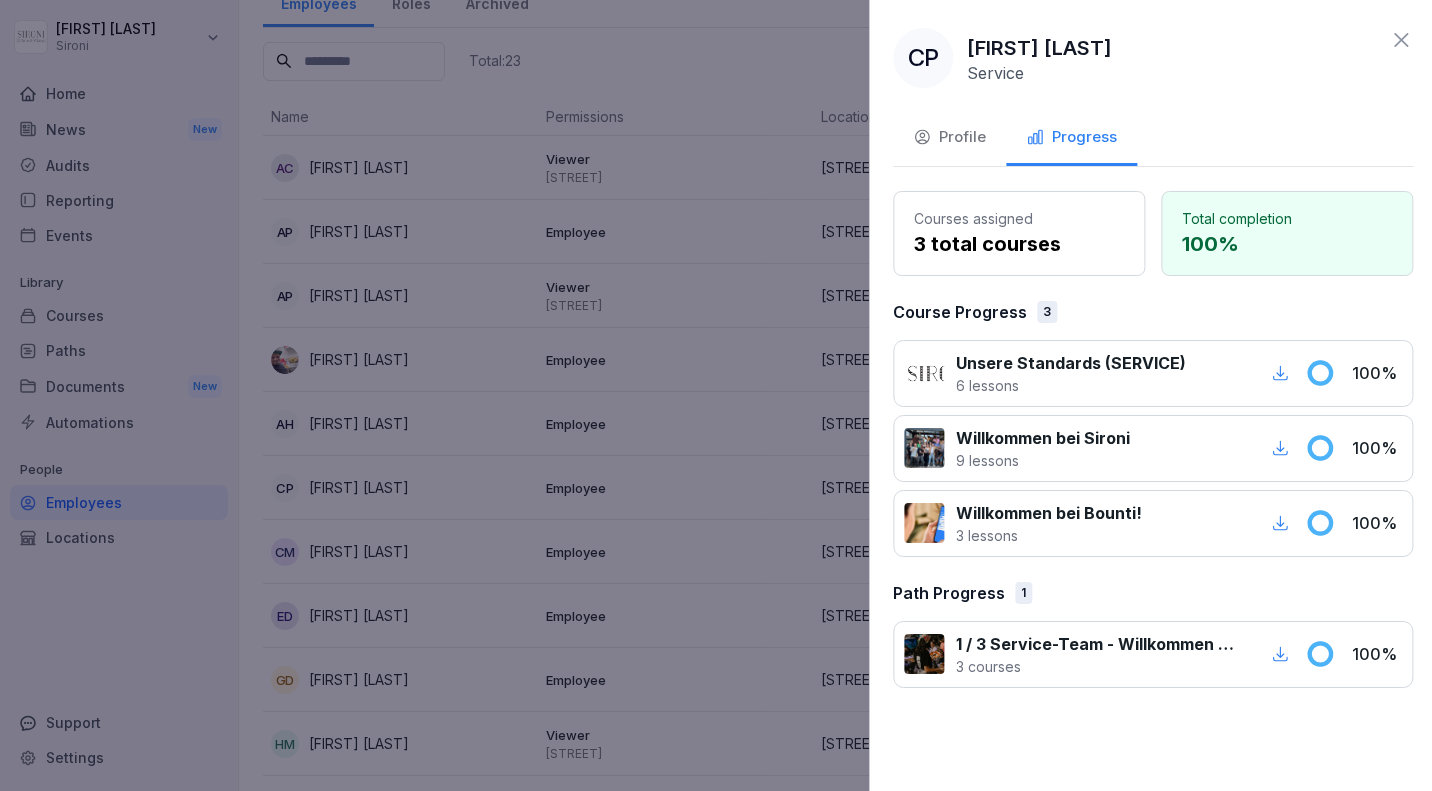 click at bounding box center (716, 395) 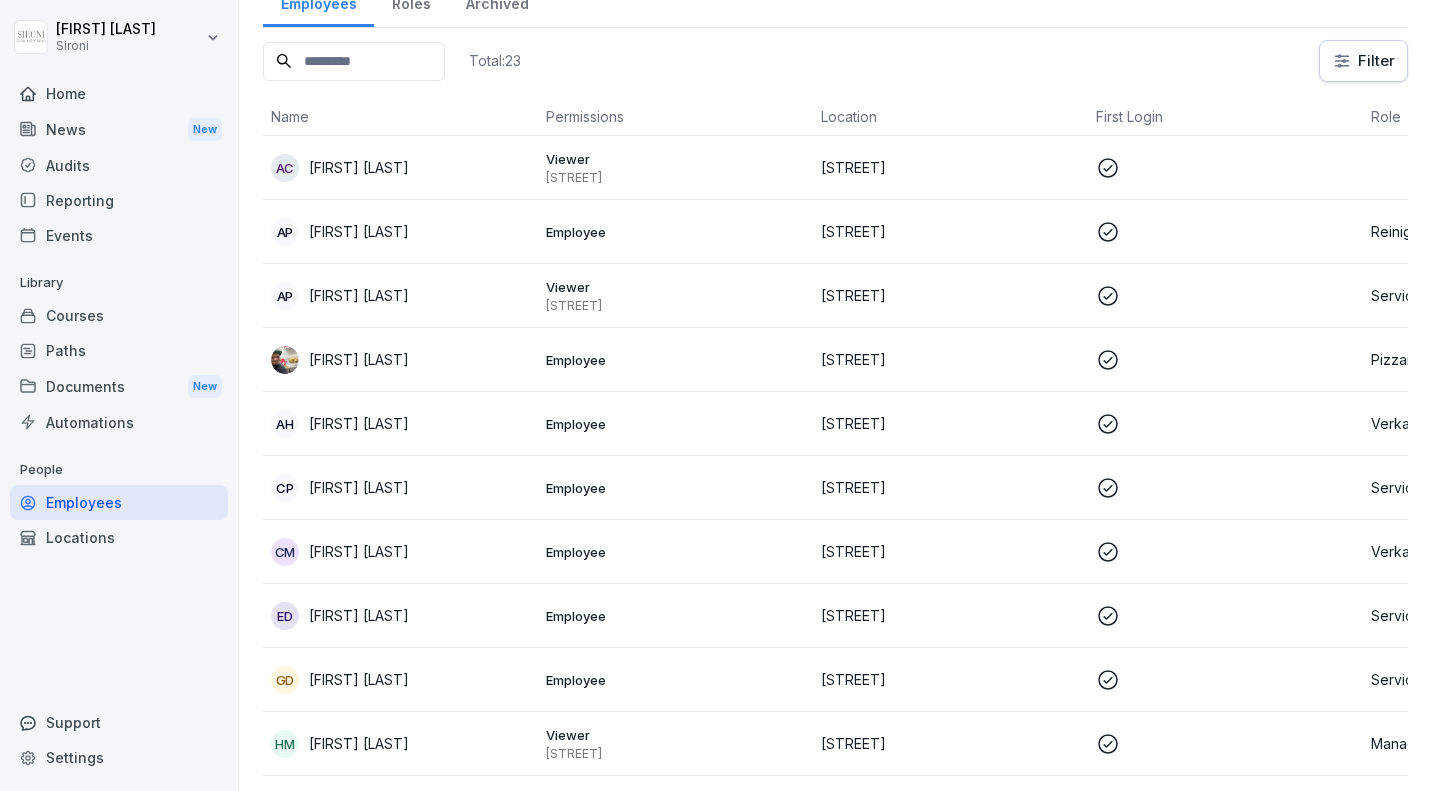 click on "Courses" at bounding box center (119, 315) 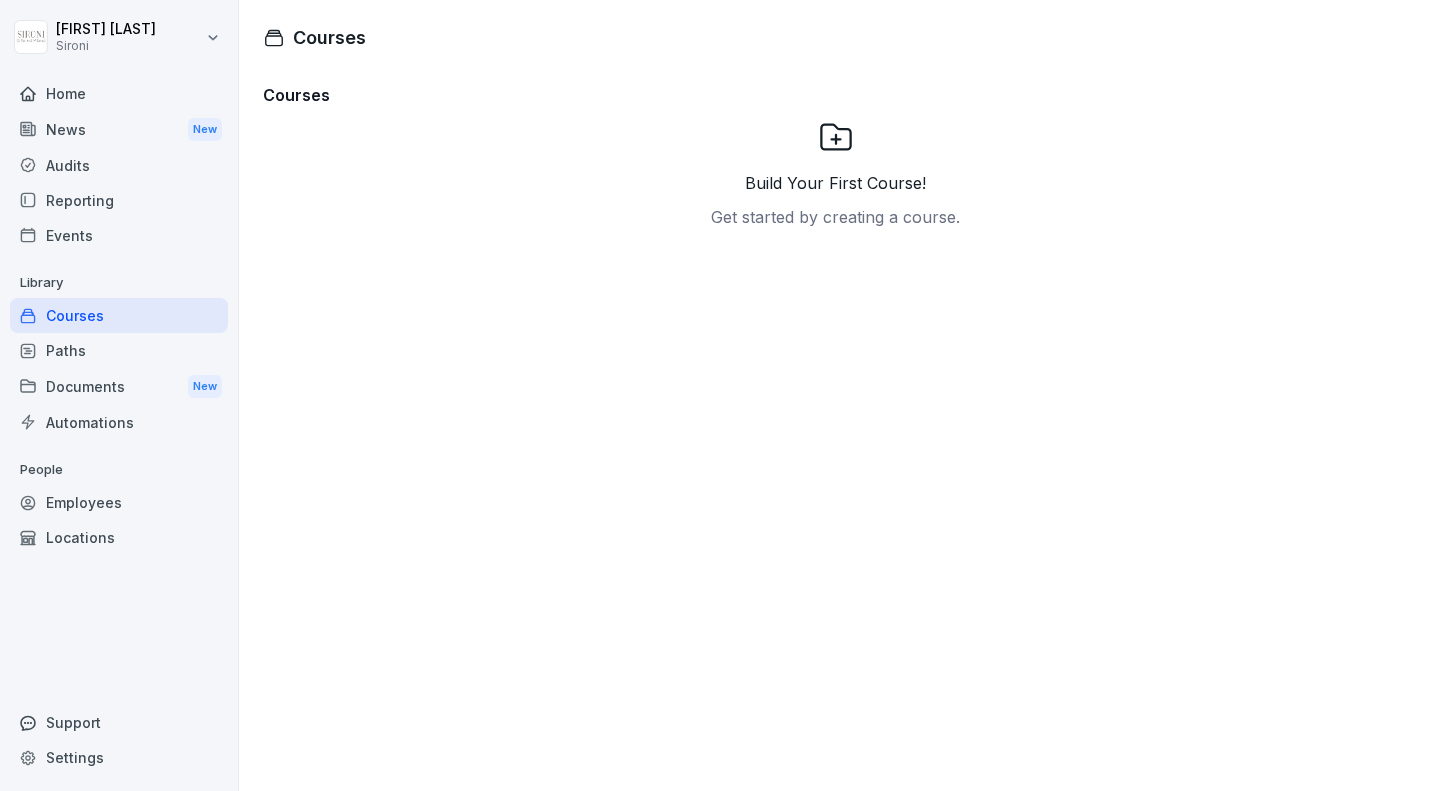 scroll, scrollTop: 0, scrollLeft: 0, axis: both 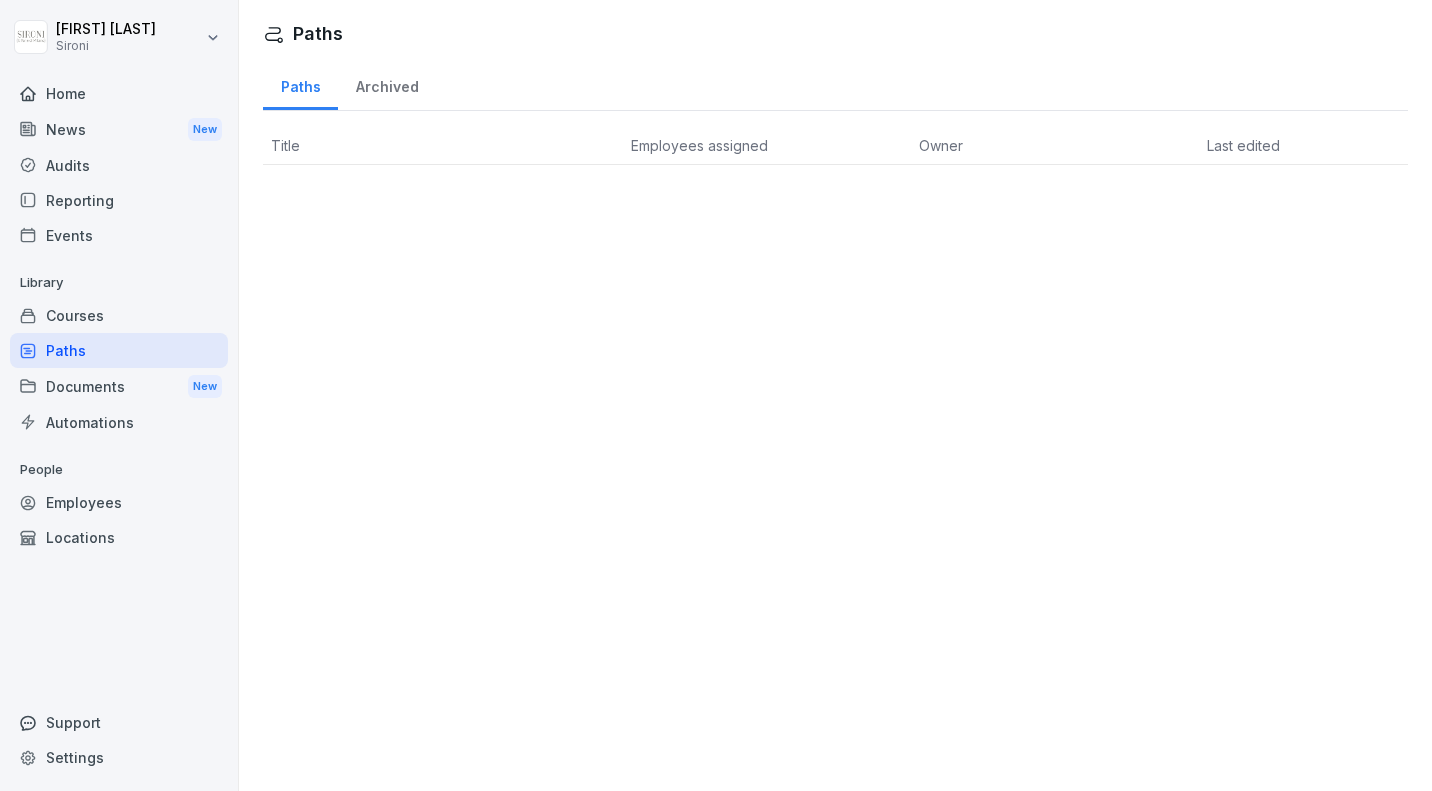 click on "Documents New" at bounding box center (119, 386) 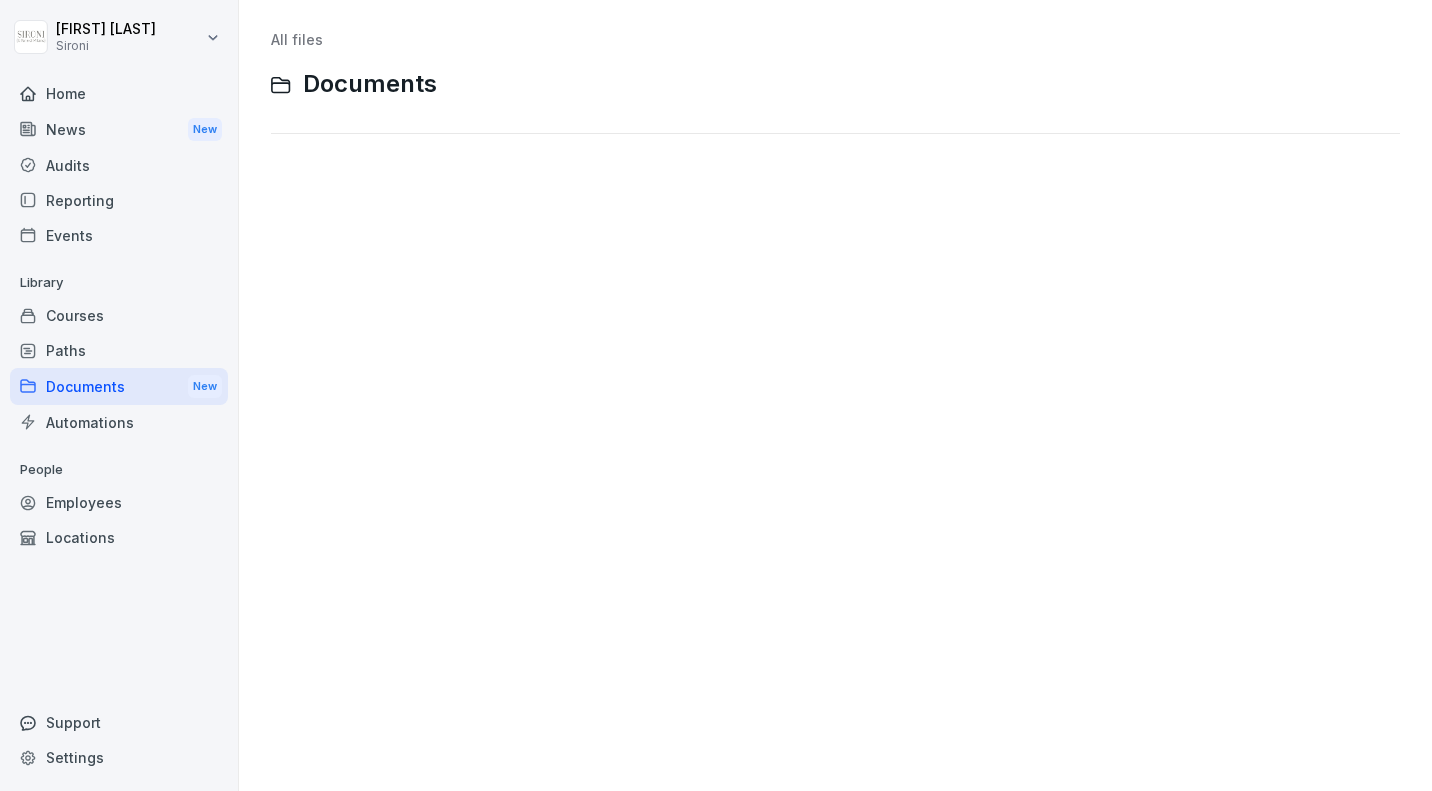 click on "Locations" at bounding box center (119, 537) 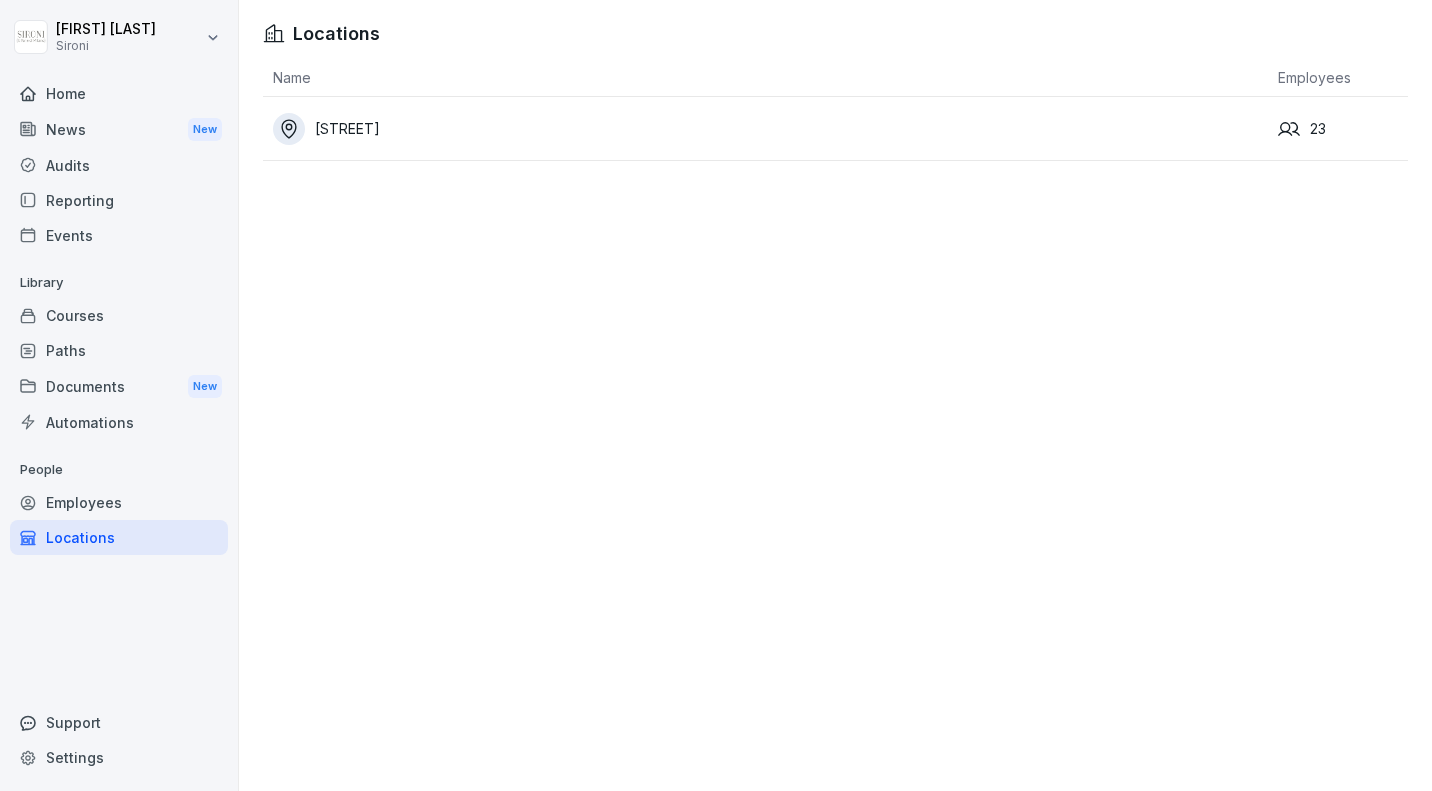 click on "News New" at bounding box center (119, 129) 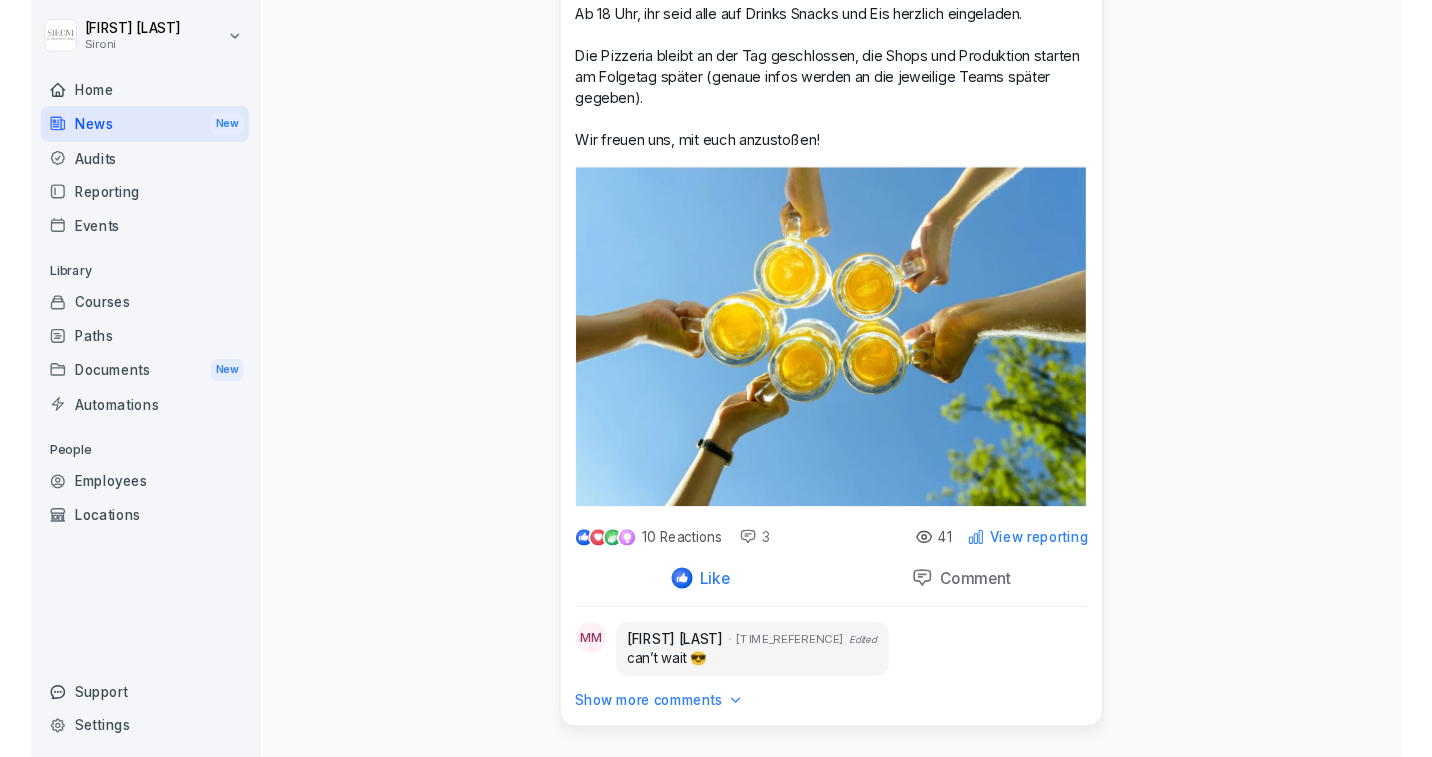 scroll, scrollTop: 254, scrollLeft: 0, axis: vertical 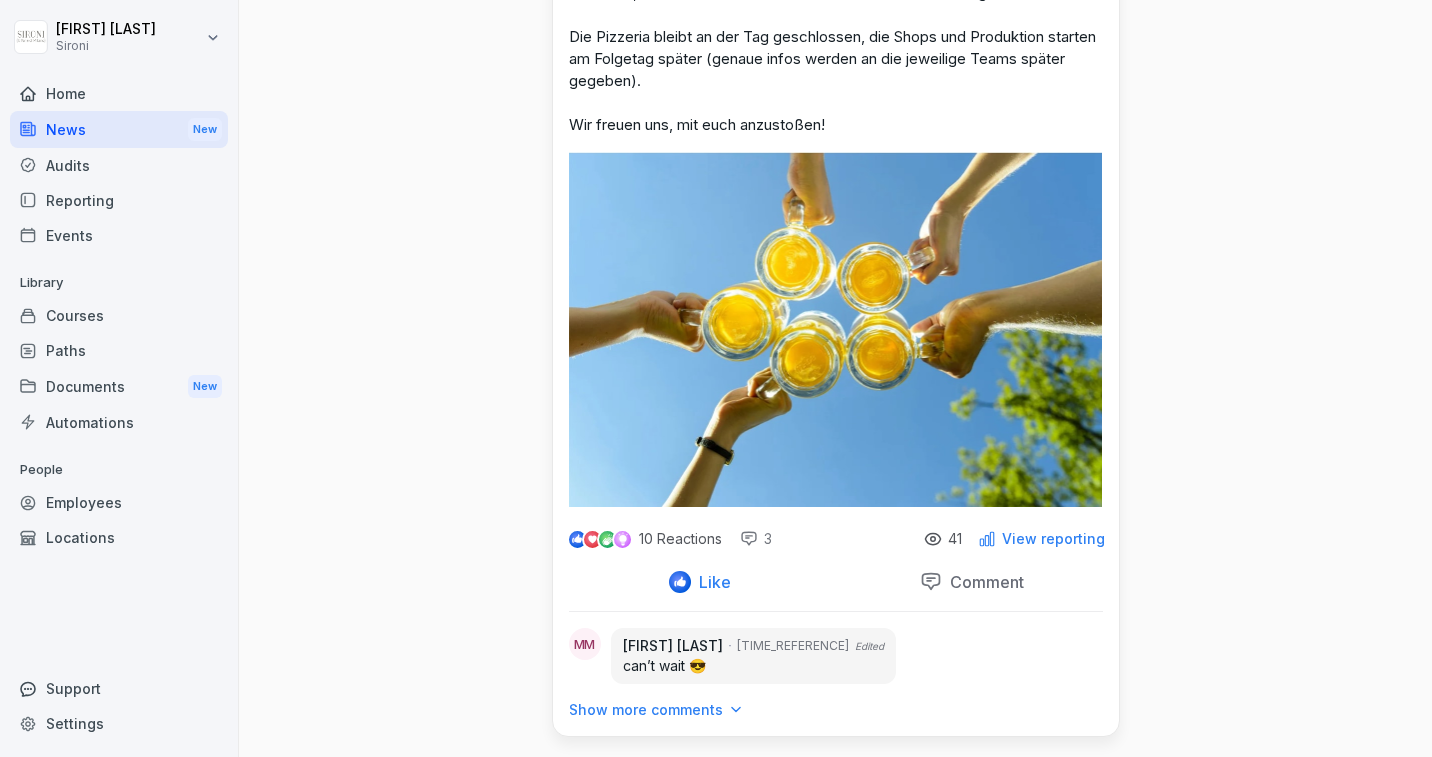 click on "Home" at bounding box center (119, 93) 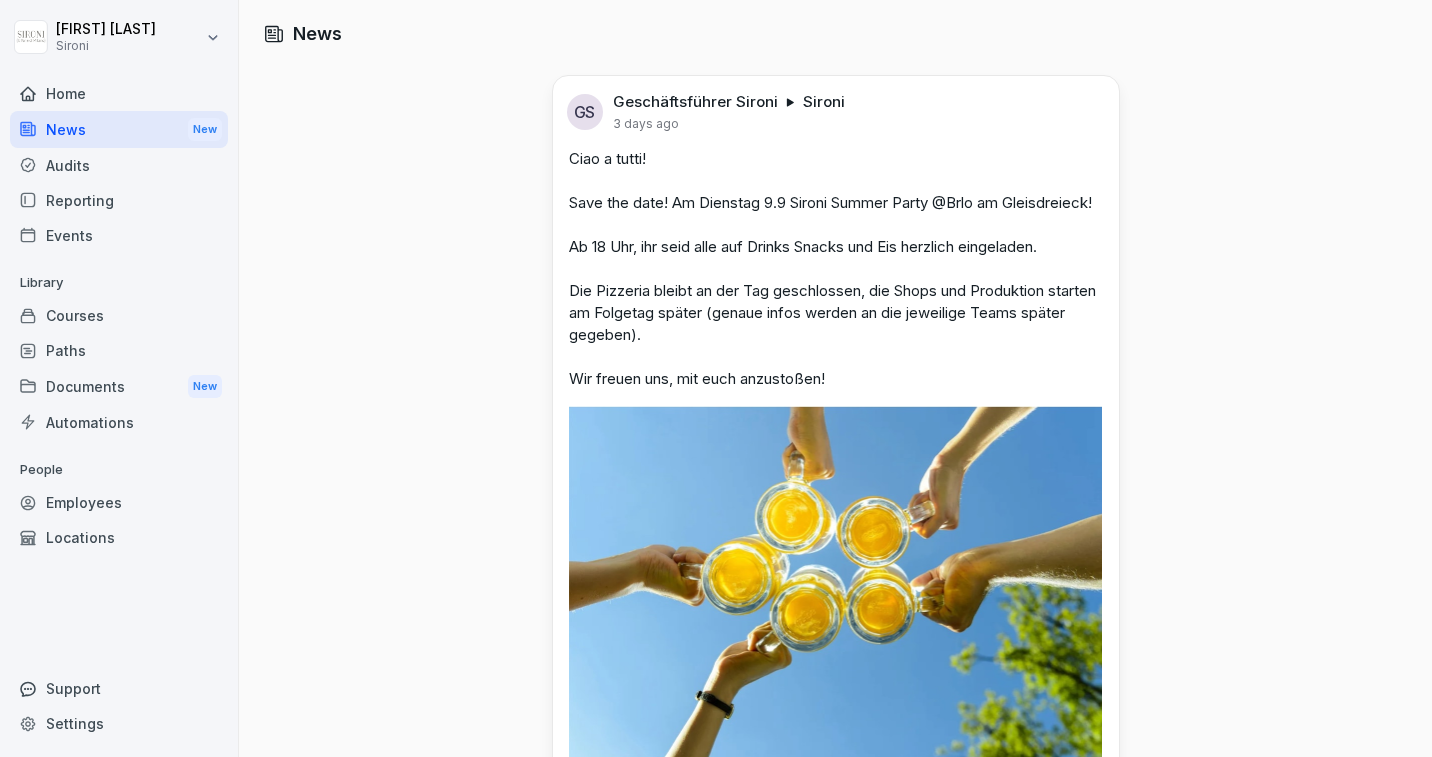 scroll, scrollTop: 0, scrollLeft: 0, axis: both 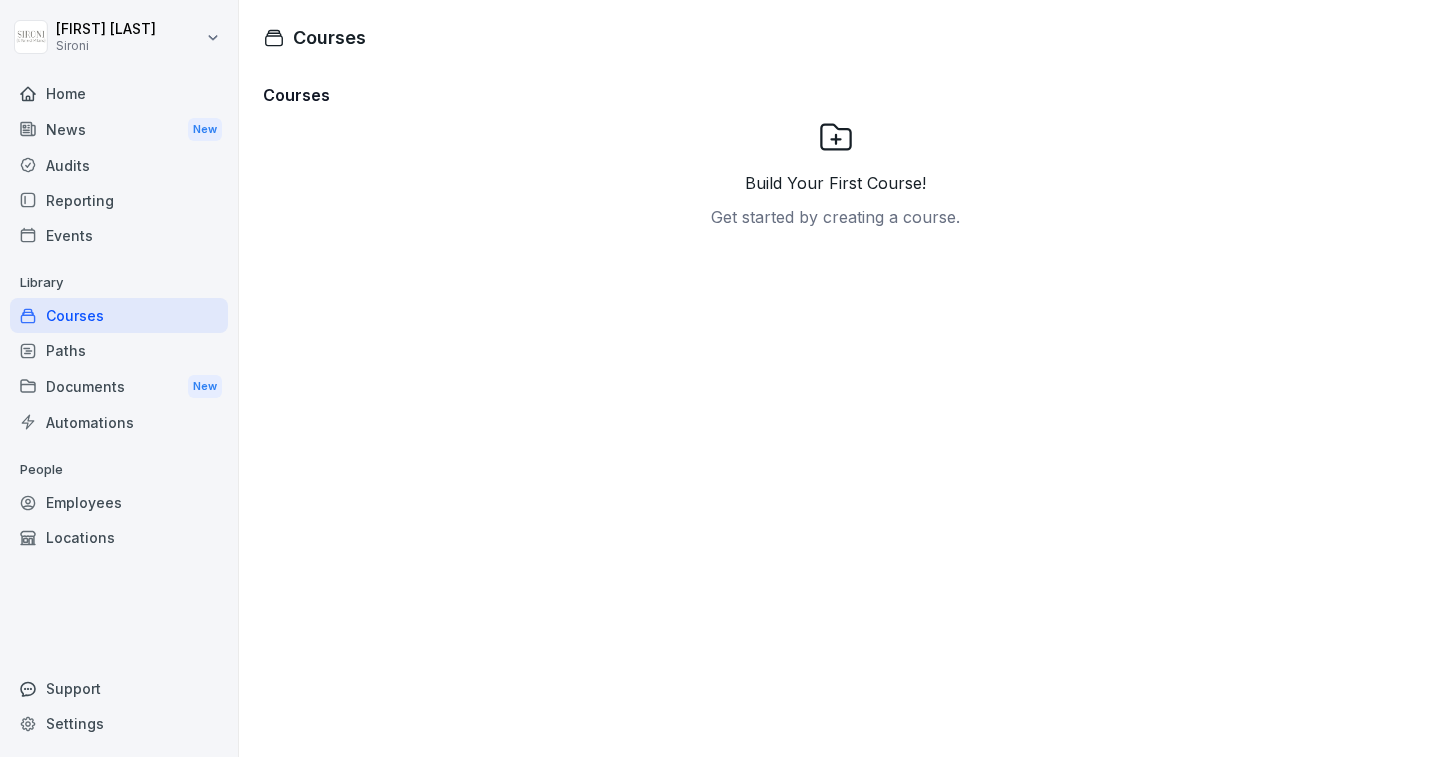 click on "Home" at bounding box center (119, 93) 